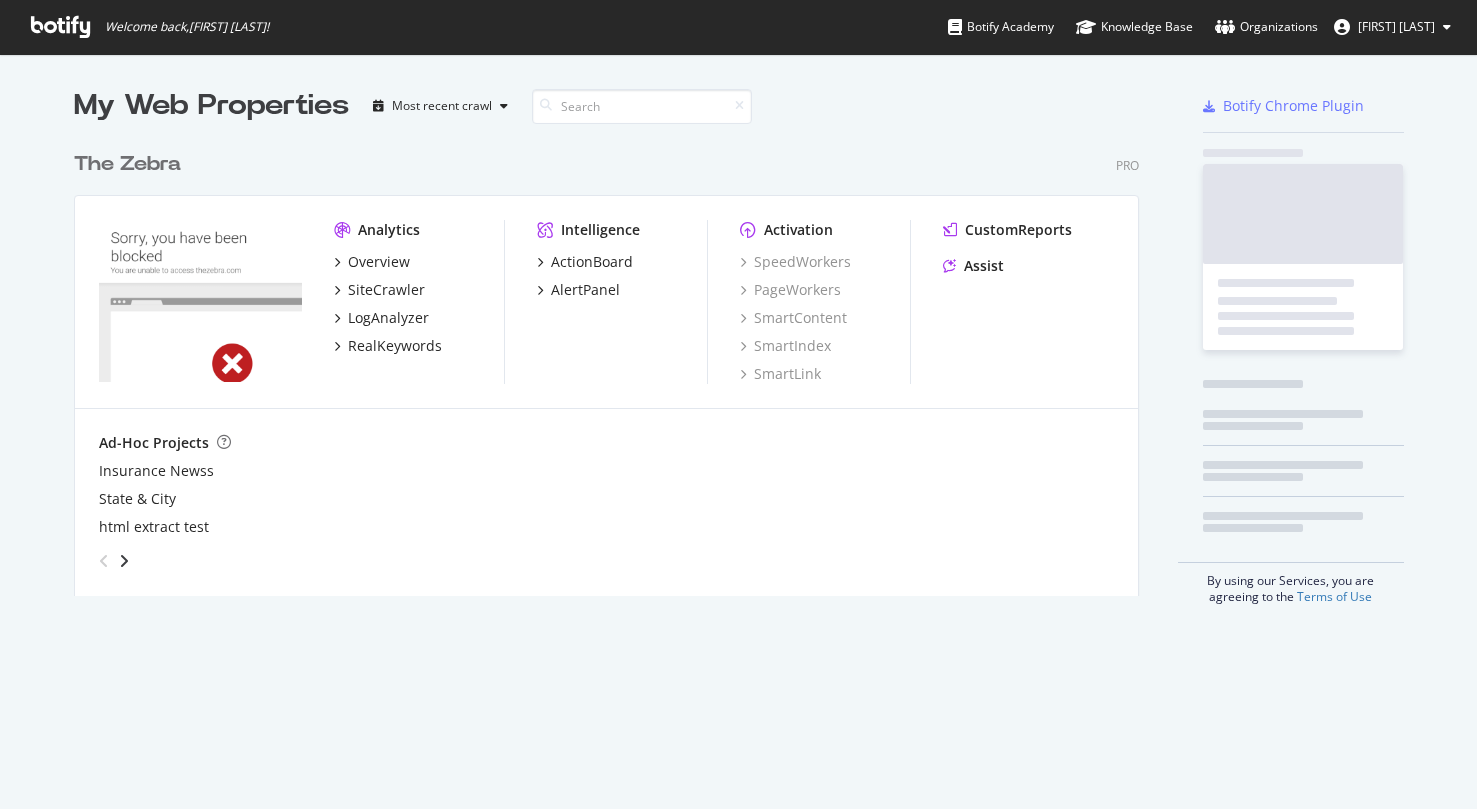 scroll, scrollTop: 0, scrollLeft: 0, axis: both 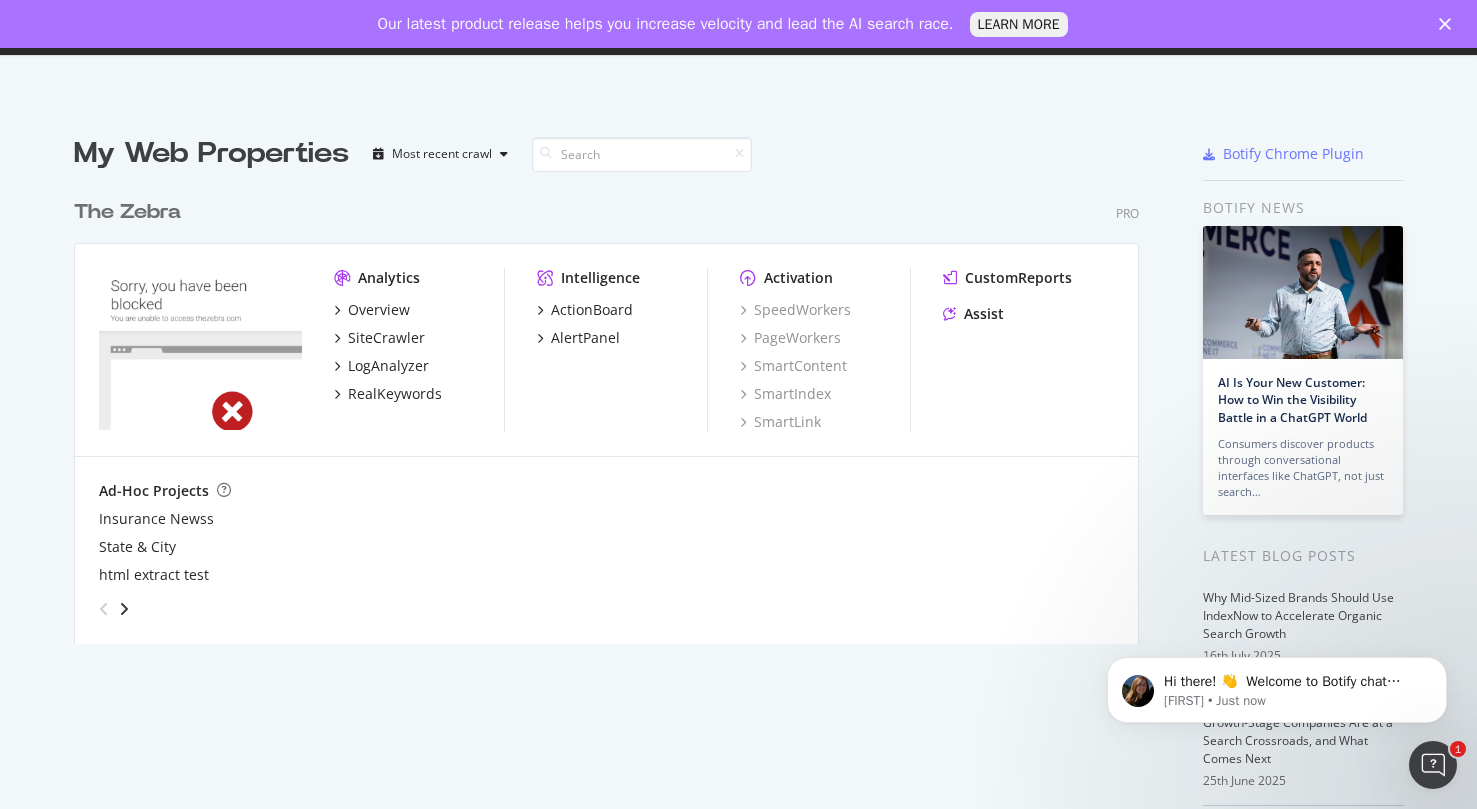 click 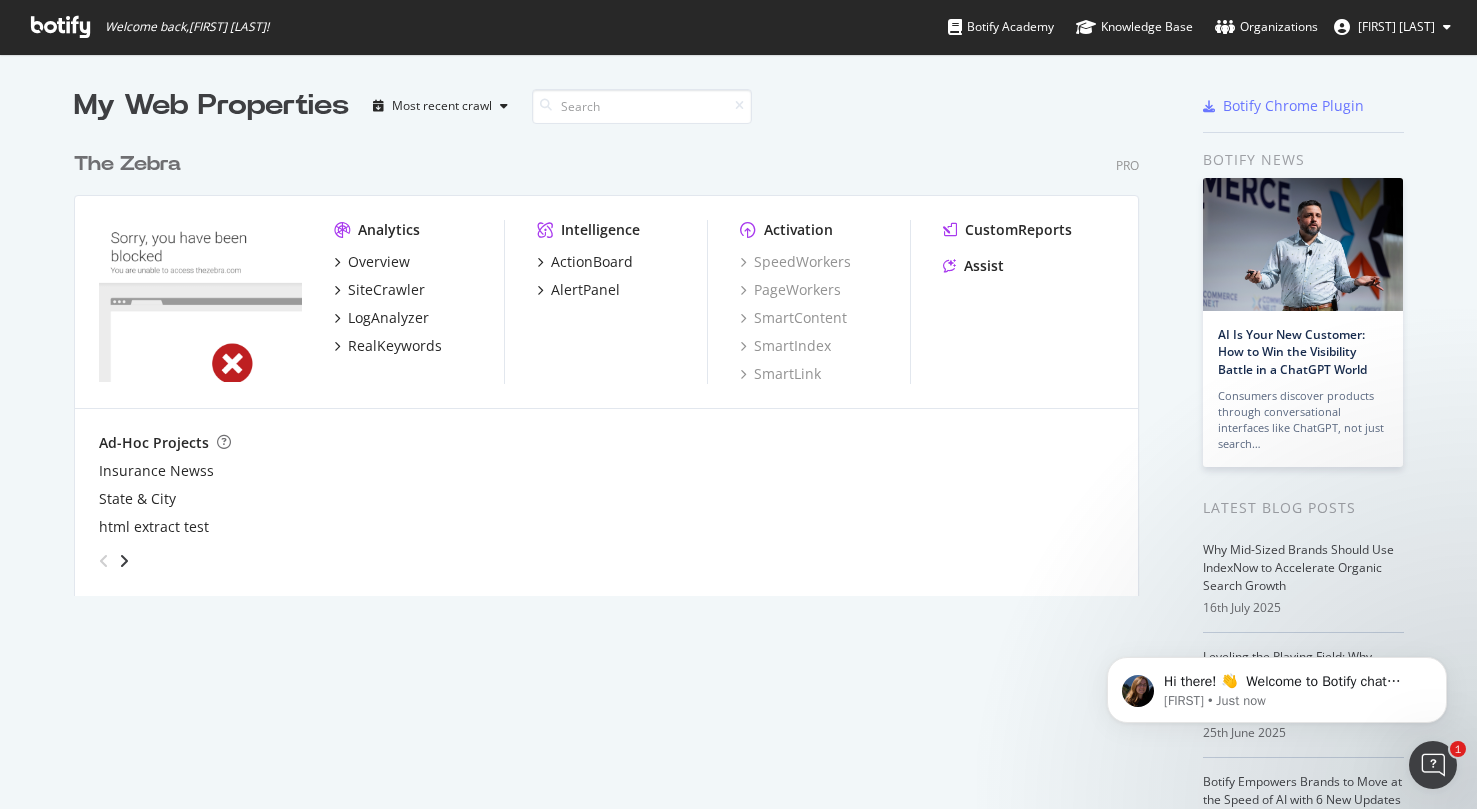 click on "[FIRST] [LAST]" at bounding box center [1396, 26] 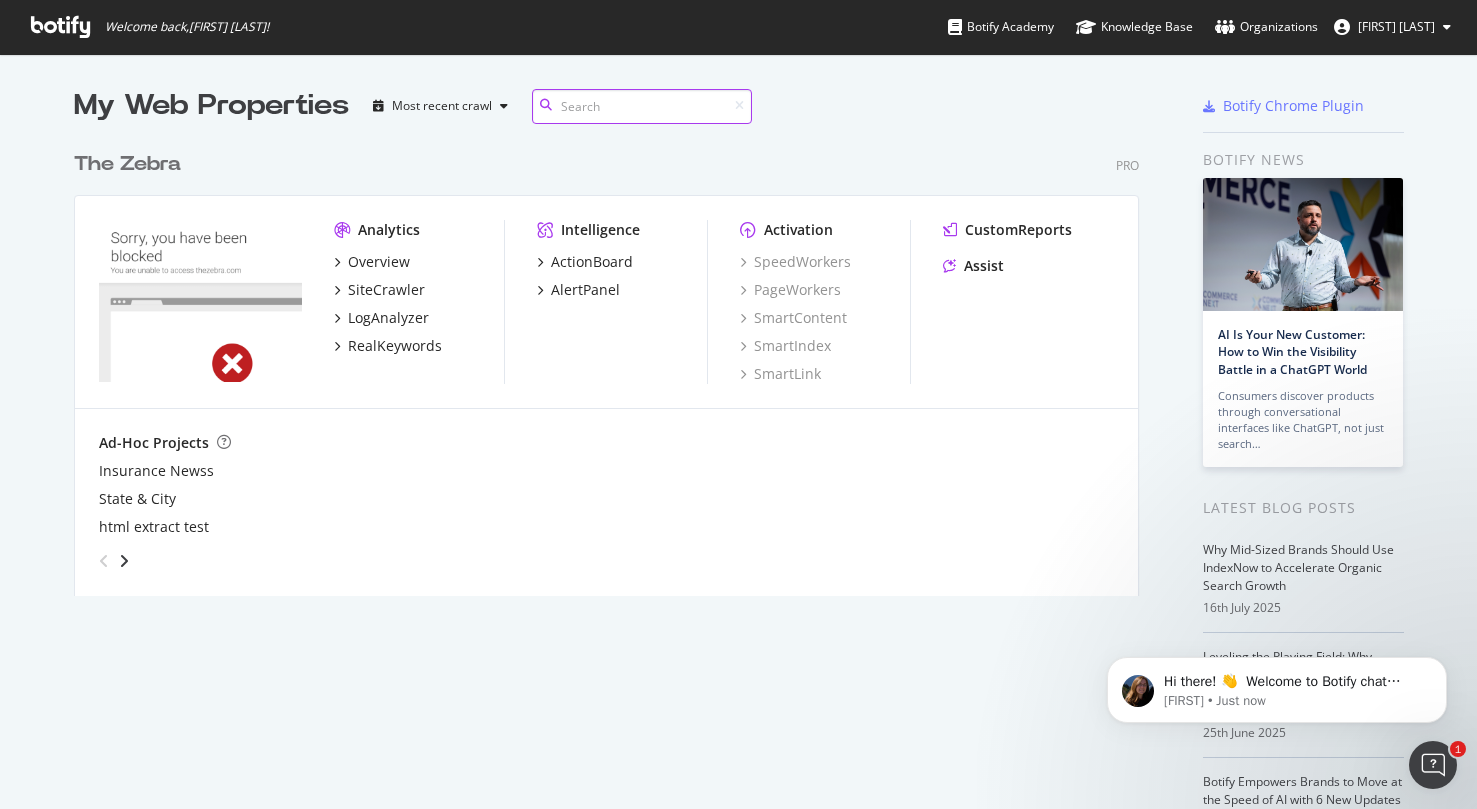 click at bounding box center (642, 106) 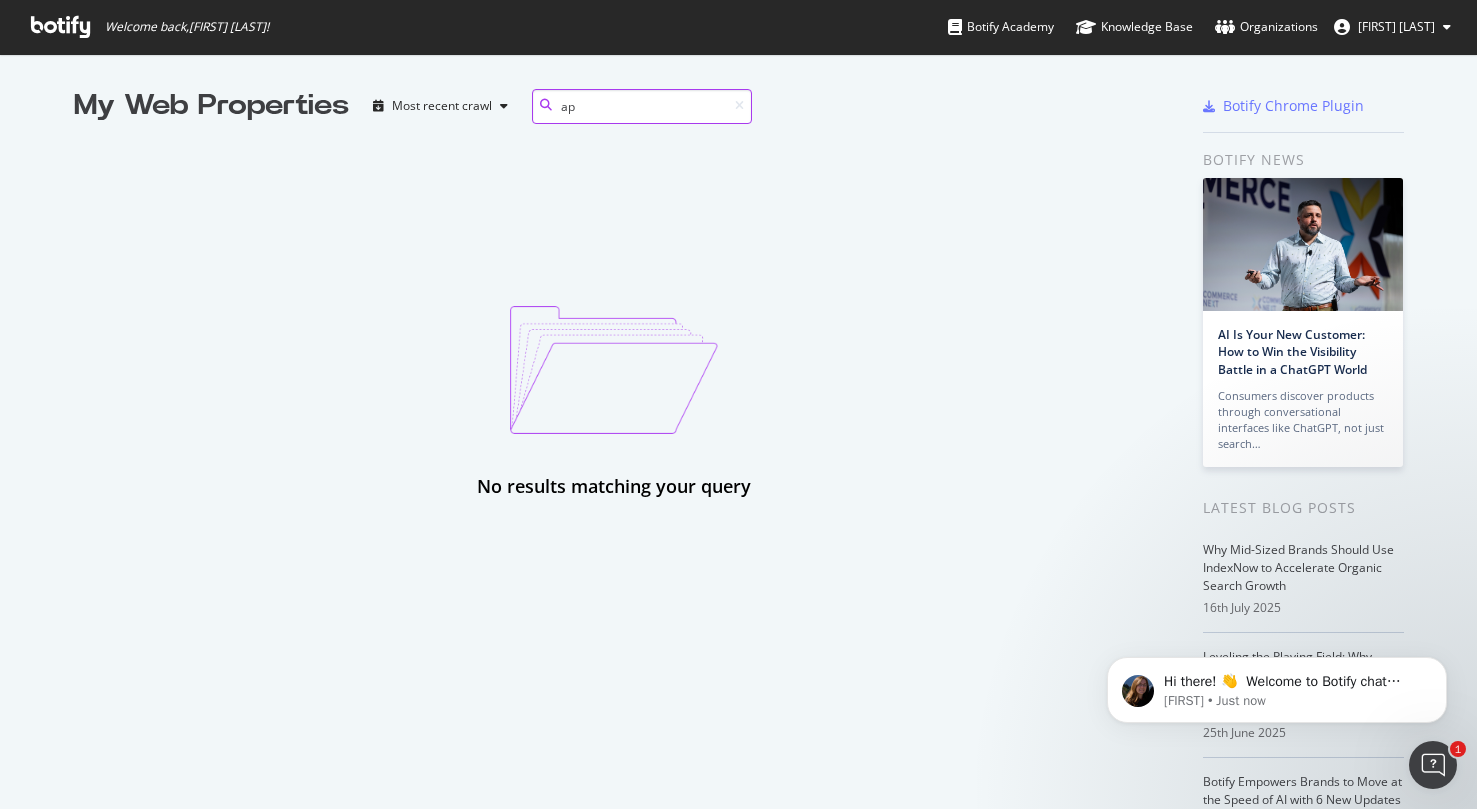 type on "a" 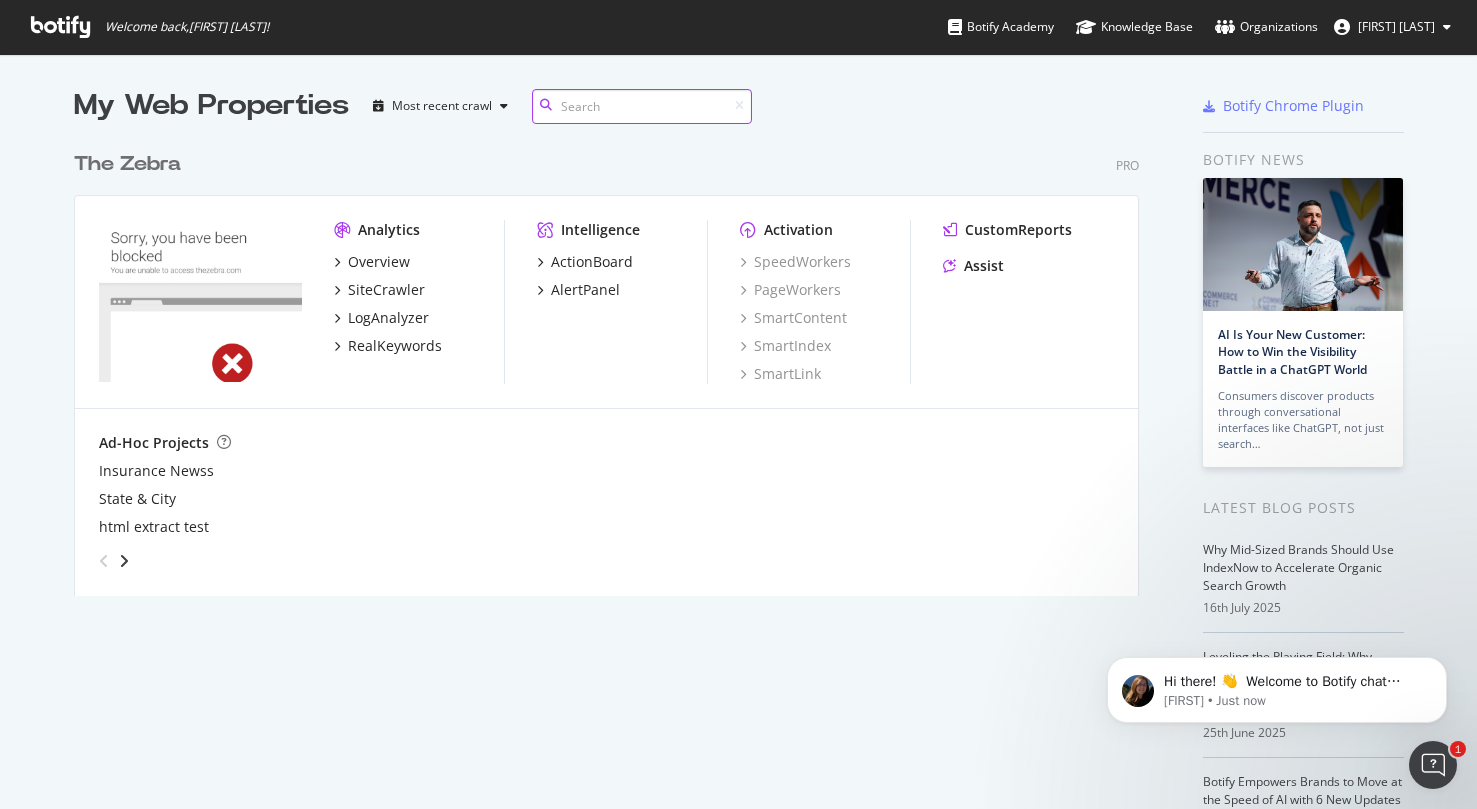 scroll, scrollTop: 16, scrollLeft: 16, axis: both 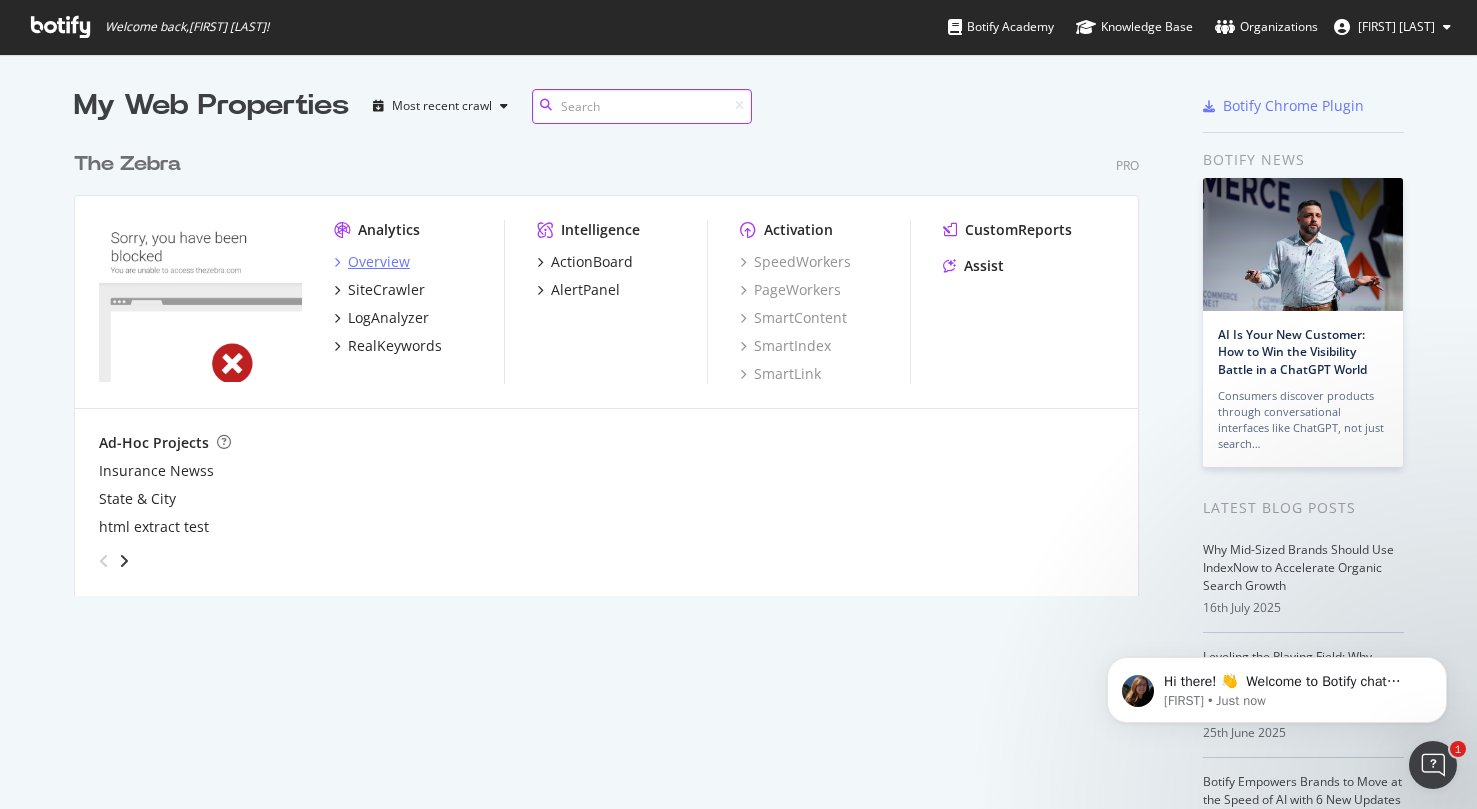 type 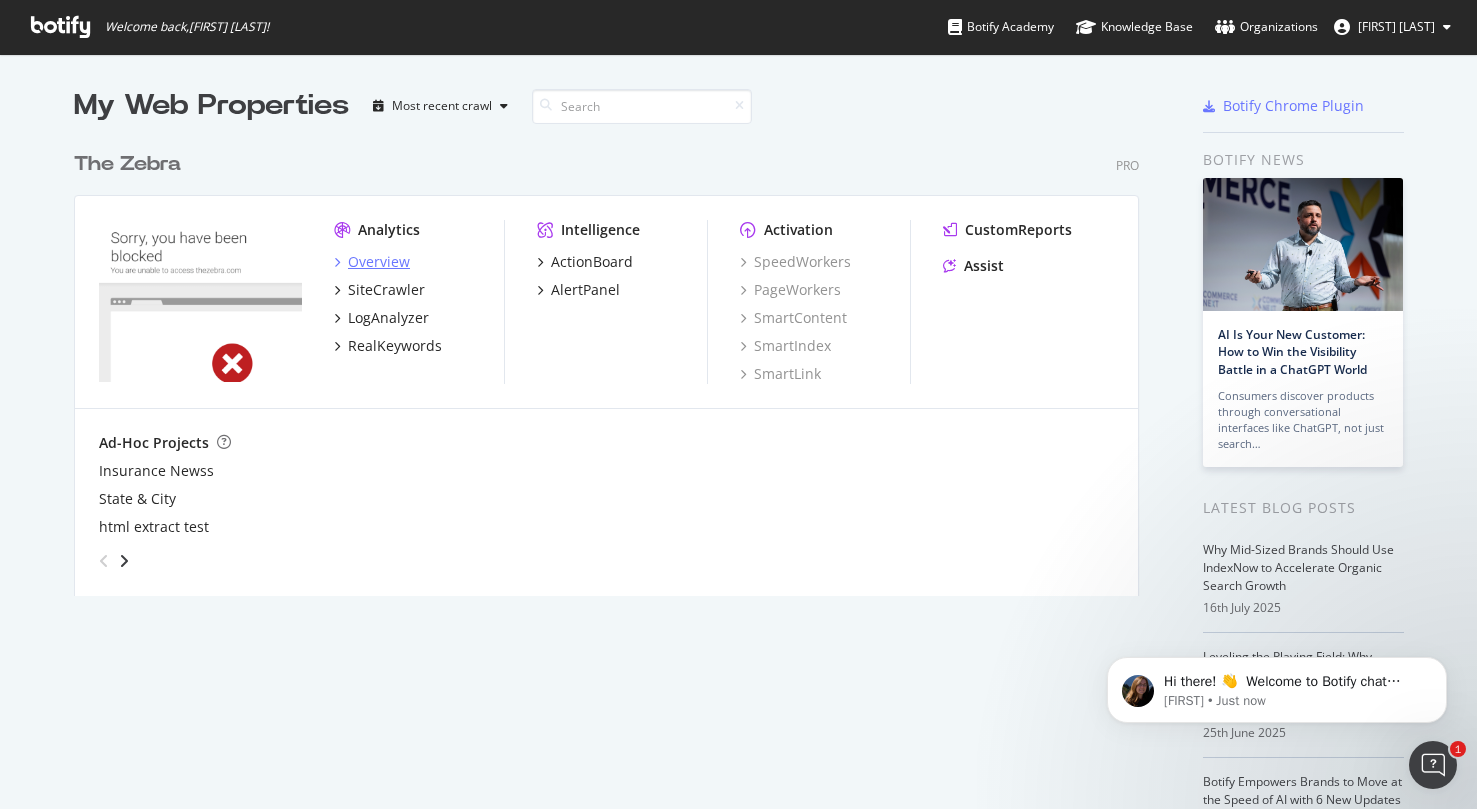click on "Overview" at bounding box center [372, 262] 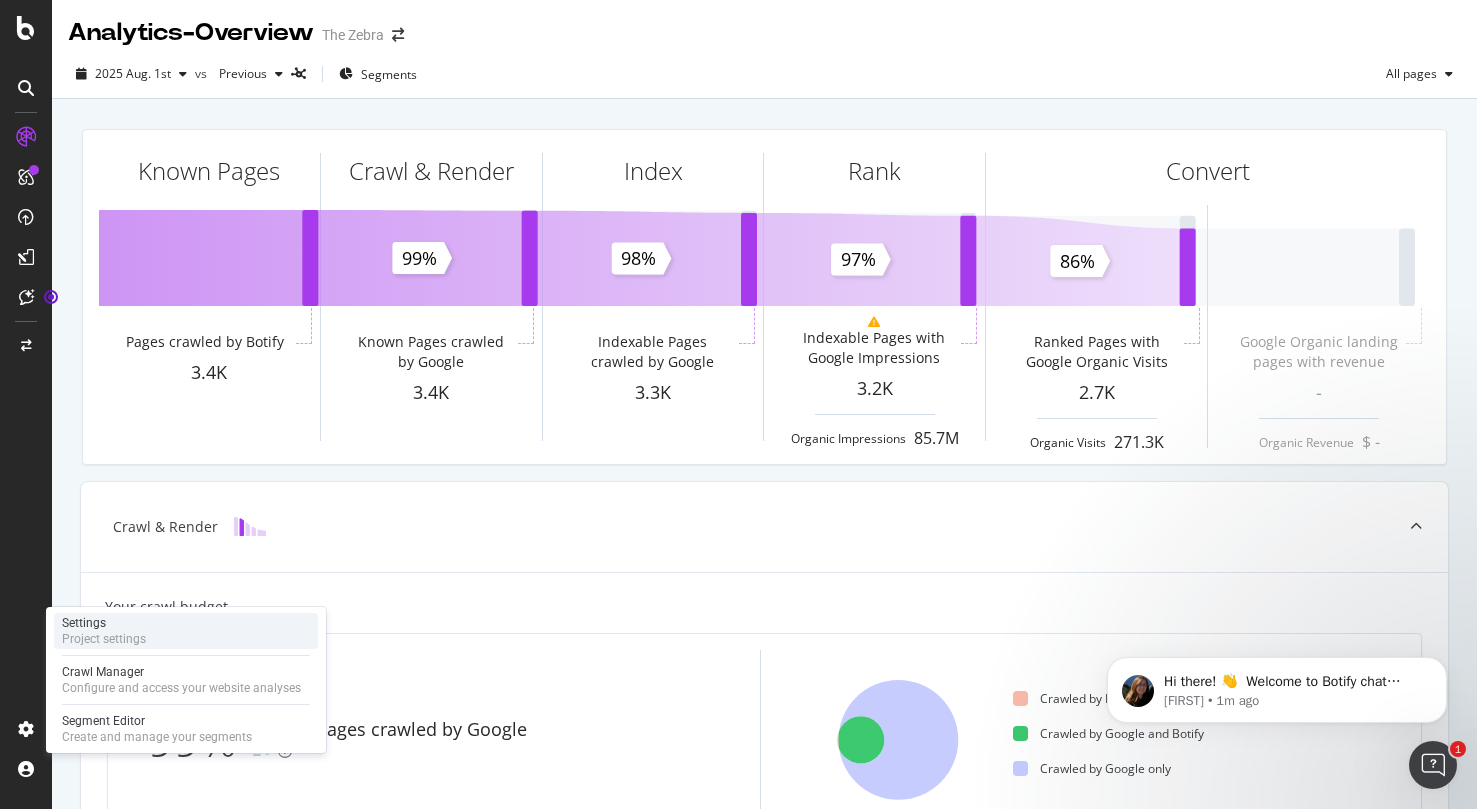 click on "Project settings" at bounding box center (104, 639) 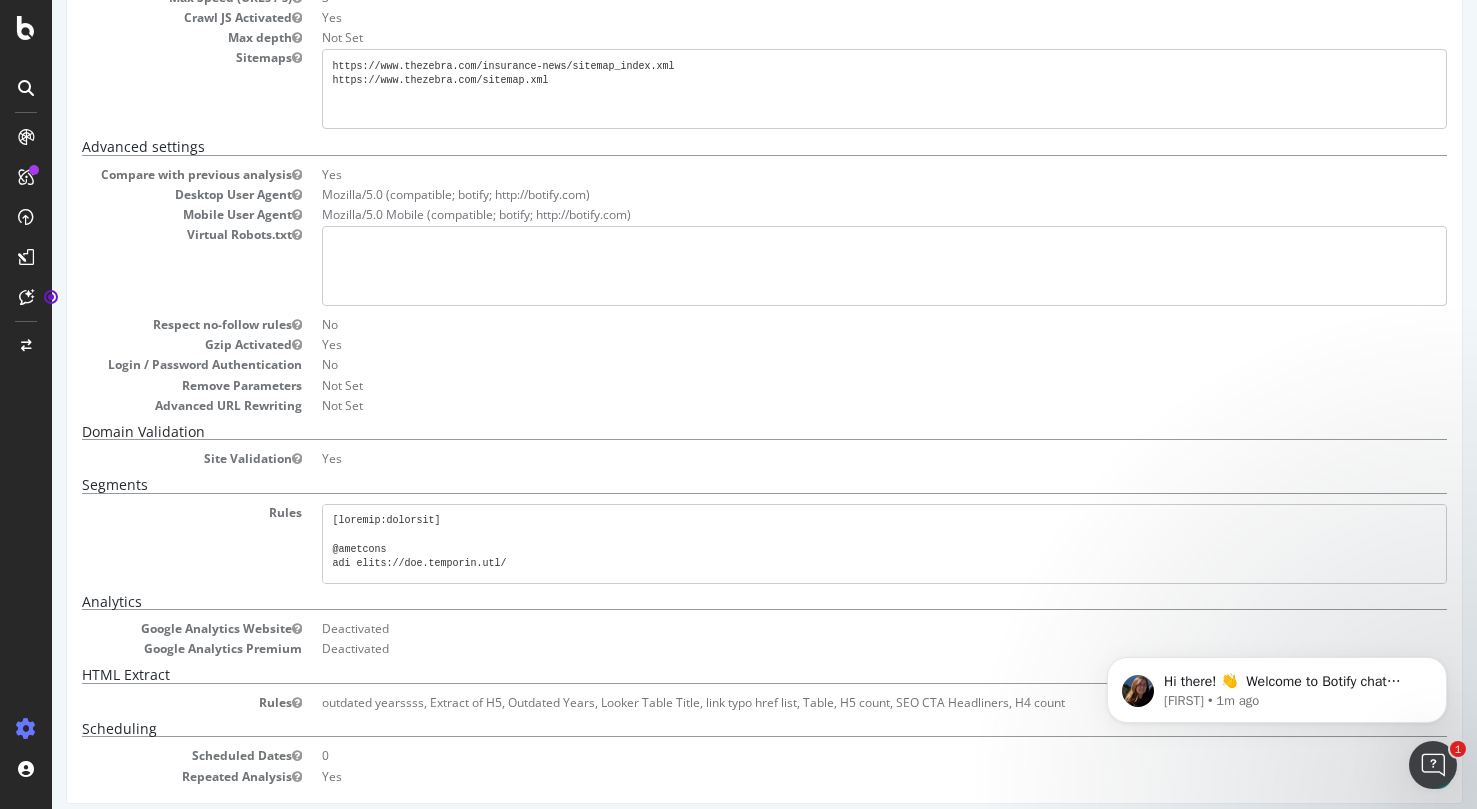 scroll, scrollTop: 306, scrollLeft: 0, axis: vertical 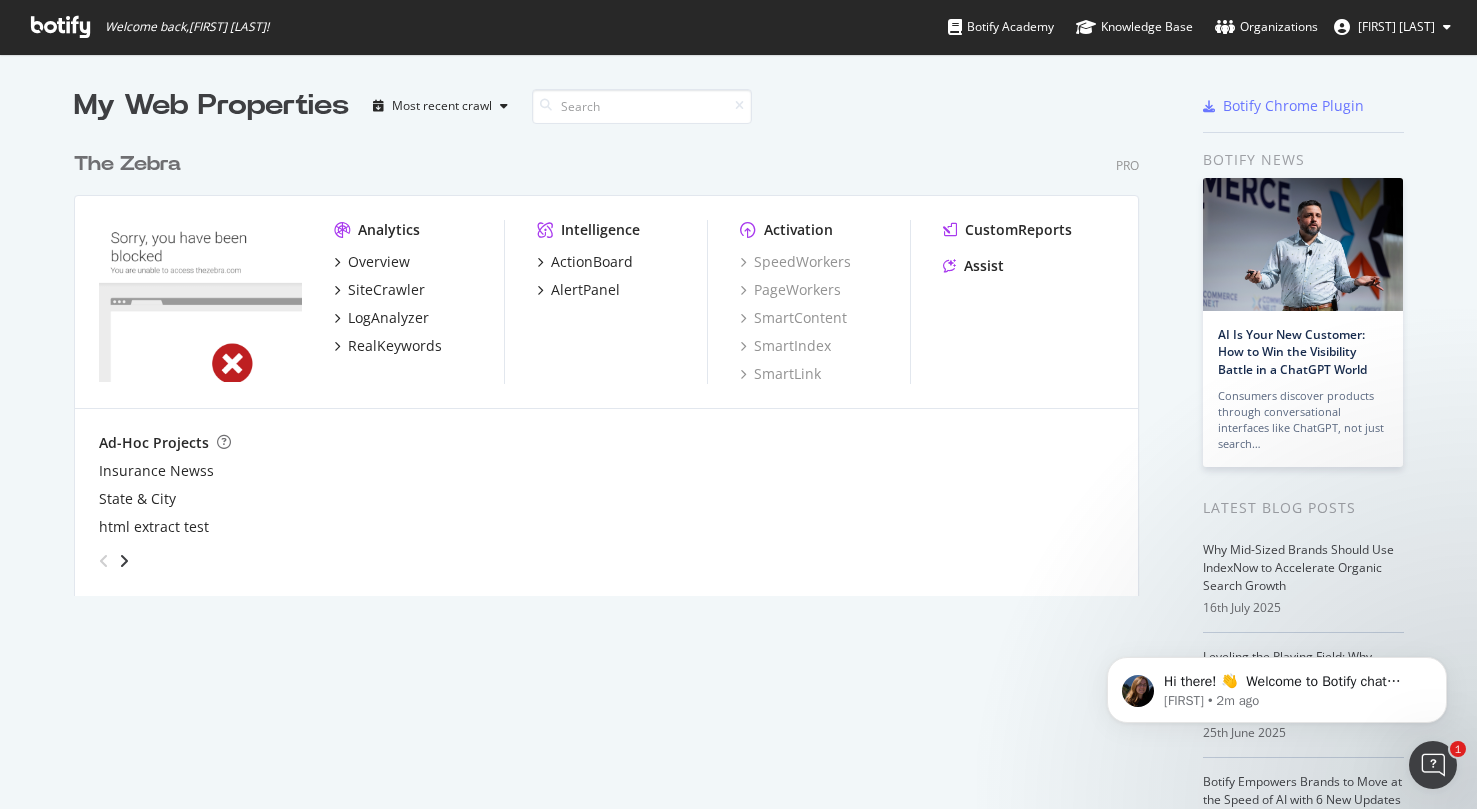 click at bounding box center (1447, 27) 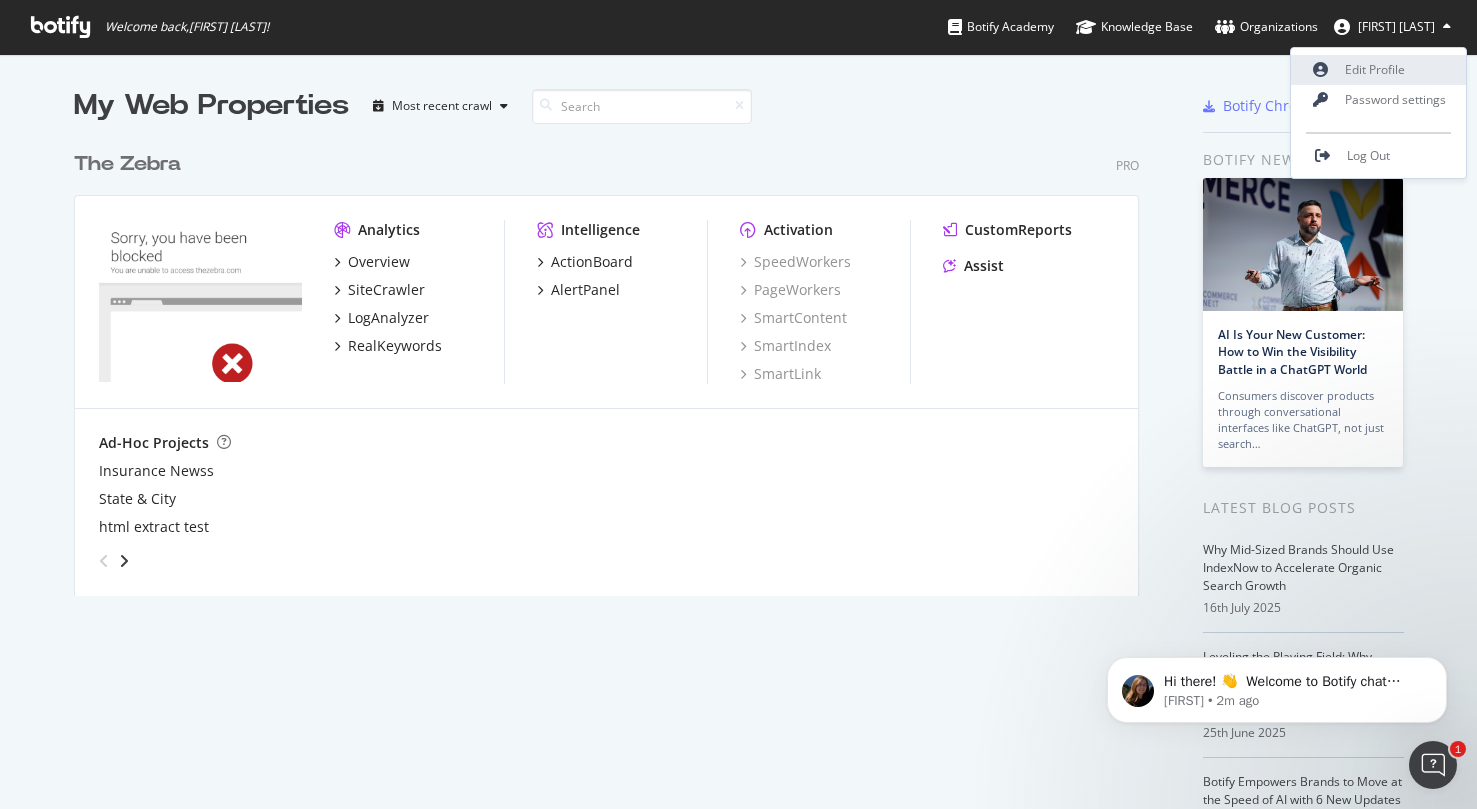 click on "Edit Profile" at bounding box center [1378, 70] 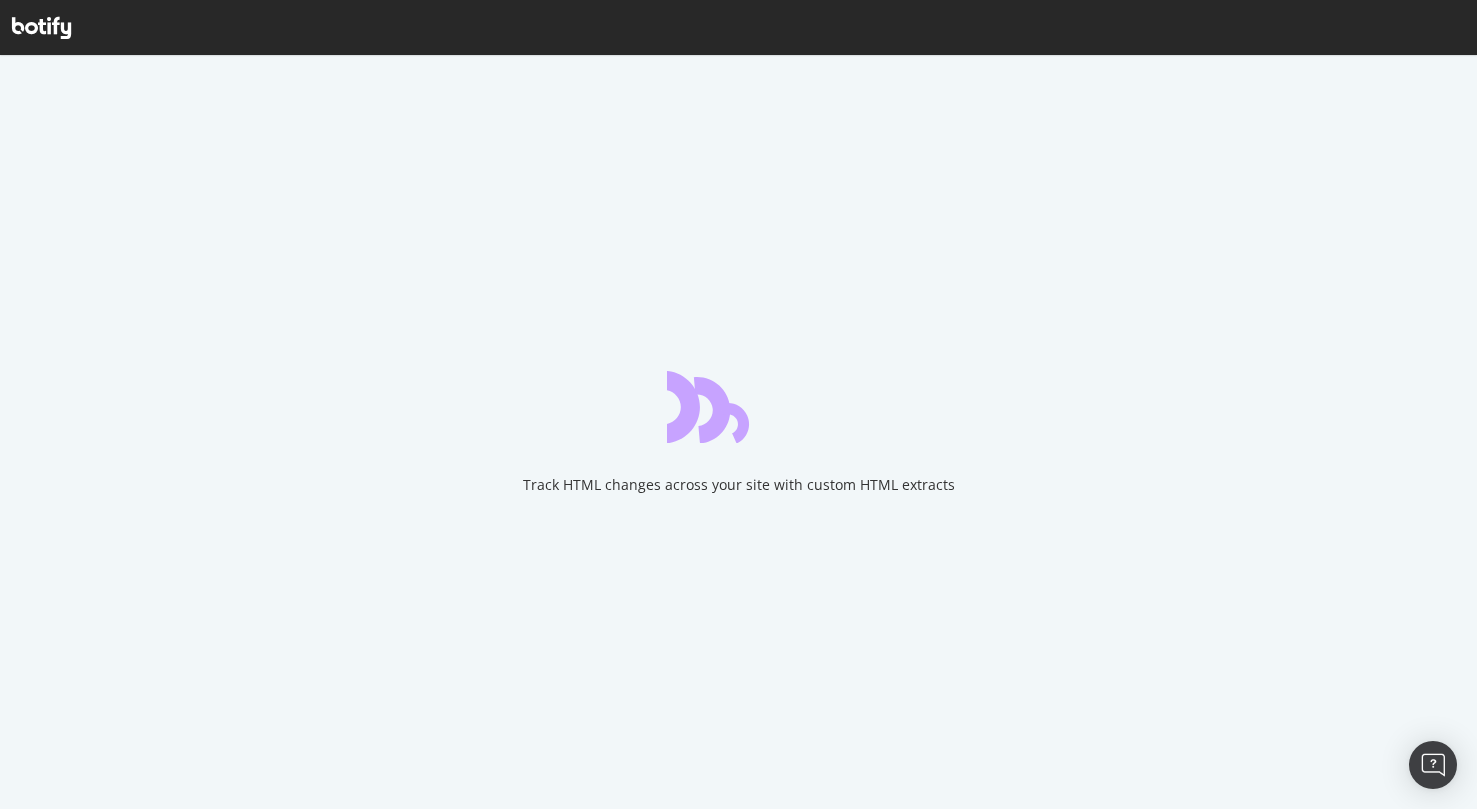 scroll, scrollTop: 0, scrollLeft: 0, axis: both 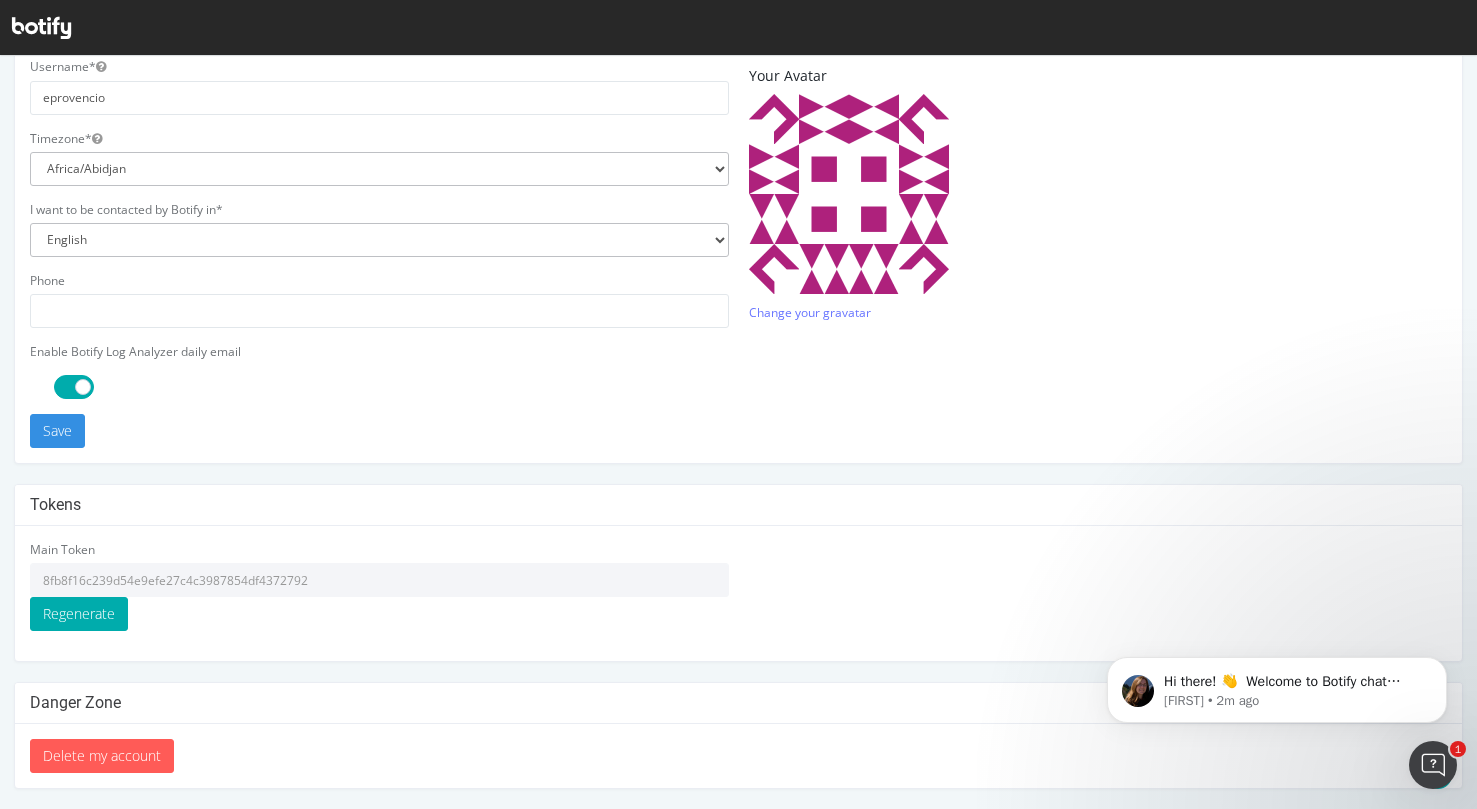click on "8fb8f16c239d54e9efe27c4c3987854df4372792" at bounding box center [379, 580] 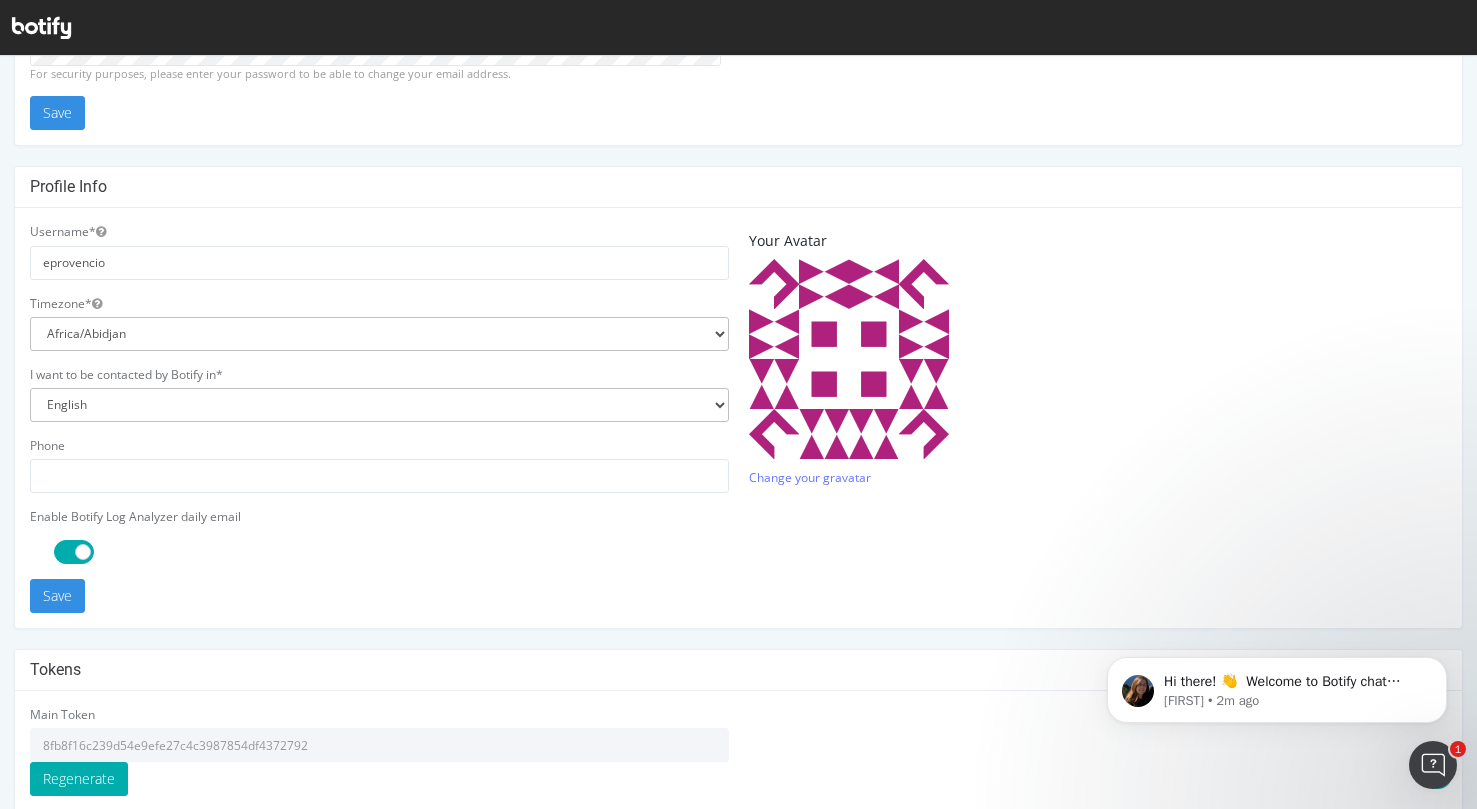 scroll, scrollTop: 505, scrollLeft: 0, axis: vertical 